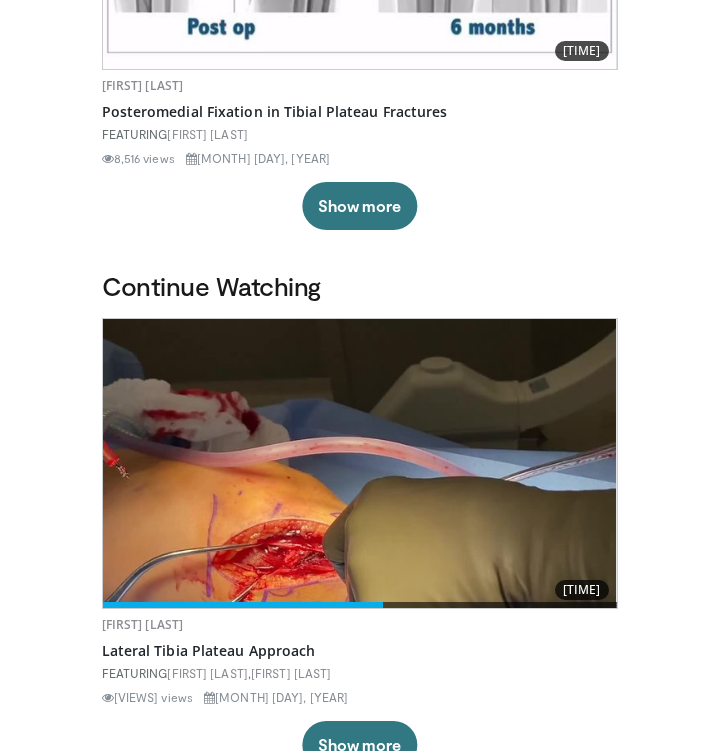 scroll, scrollTop: 0, scrollLeft: 0, axis: both 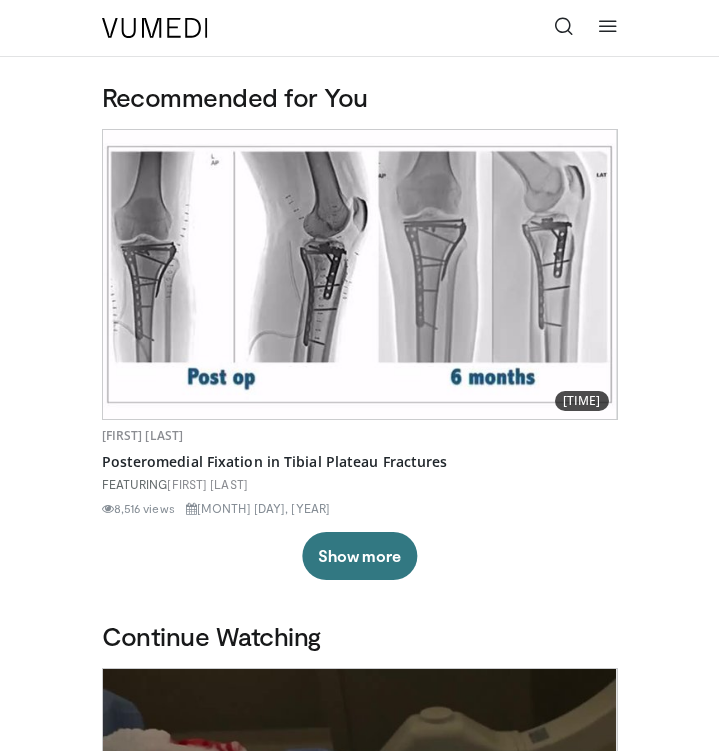 click at bounding box center (564, 26) 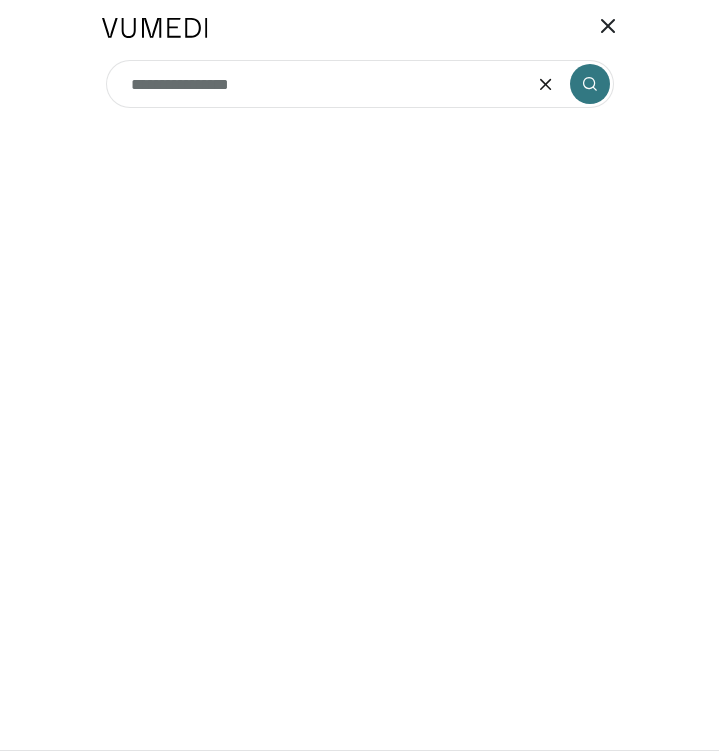 type on "**********" 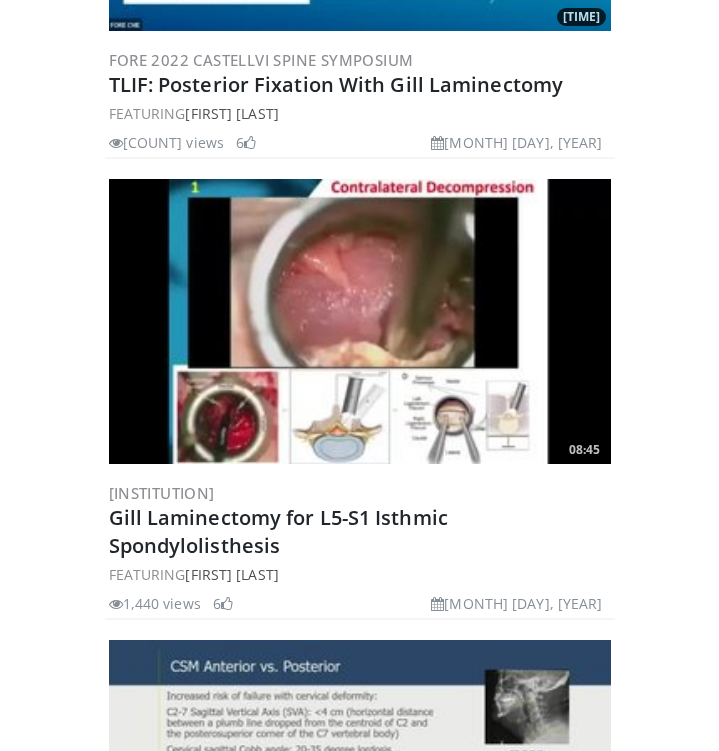 scroll, scrollTop: 1359, scrollLeft: 0, axis: vertical 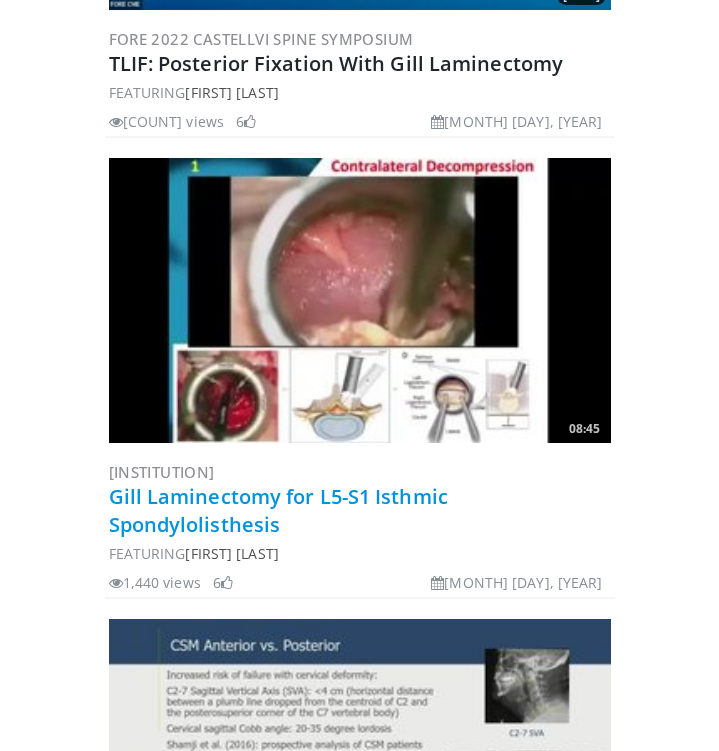 click on "Gill Laminectomy for L5-S1 Isthmic Spondylolisthesis" at bounding box center (278, 510) 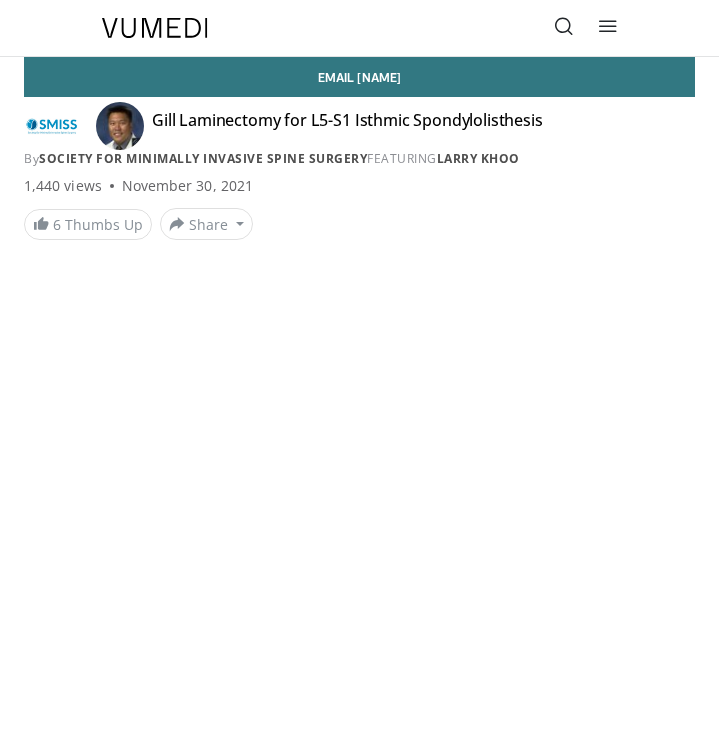 scroll, scrollTop: 0, scrollLeft: 0, axis: both 